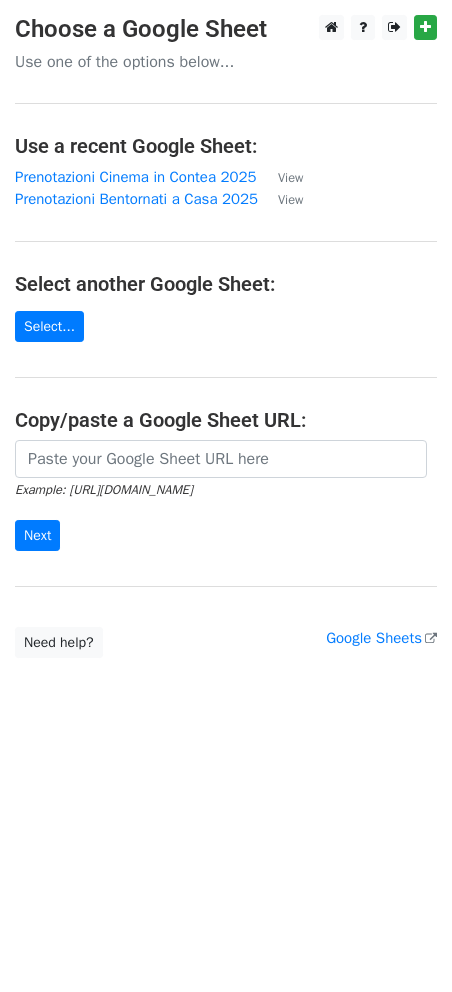 scroll, scrollTop: 0, scrollLeft: 0, axis: both 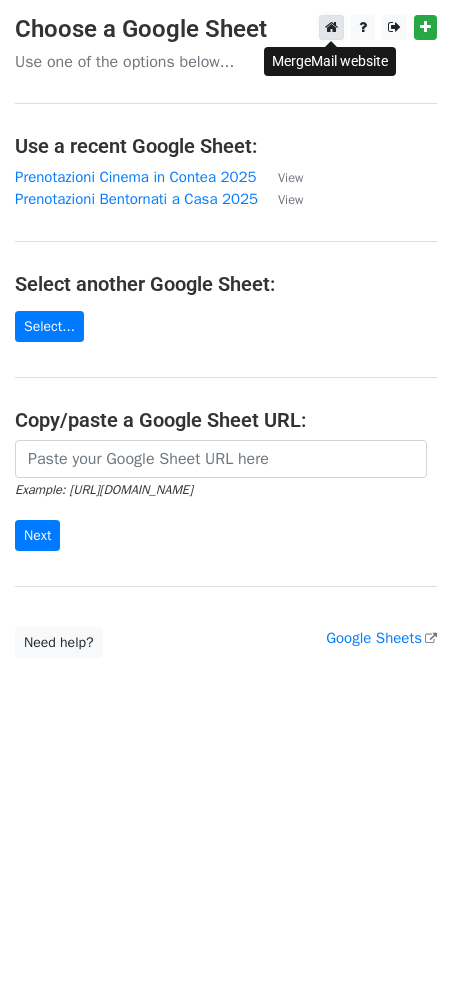 click at bounding box center (331, 27) 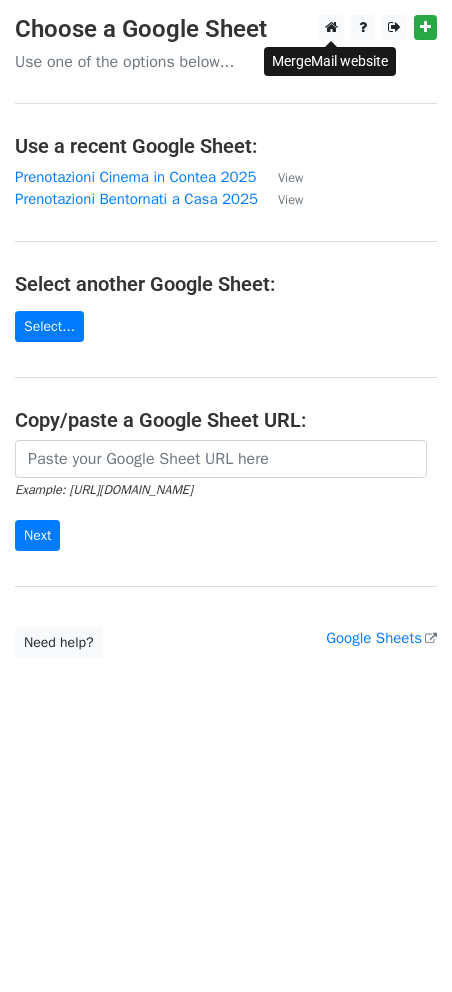 click on "Choose a Google Sheet
Use one of the options below...
Use a recent Google Sheet:
Prenotazioni Cinema in Contea 2025
View
Prenotazioni Bentornati a Casa 2025
View
Select another Google Sheet:
Select...
Copy/paste a Google Sheet URL:
Example:
https://docs.google.com/spreadsheets/d/abc/edit
Next
Google Sheets
Need help?
Help
×
Why do I need to copy/paste a Google Sheet URL?
Normally, MergeMail would show you a list of your Google Sheets to choose from, but because you didn't allow MergeMail access to your Google Drive, it cannot show you a list of your Google Sheets. You can read more about permissions in our  support pages .
If you'd like to see a list of your Google Sheets, you'll need to  sign out of MergeMail  and then sign back in and allow access to your Google Drive.
Are your recipients in a CSV or Excel file?
then try again.
," at bounding box center (226, 496) 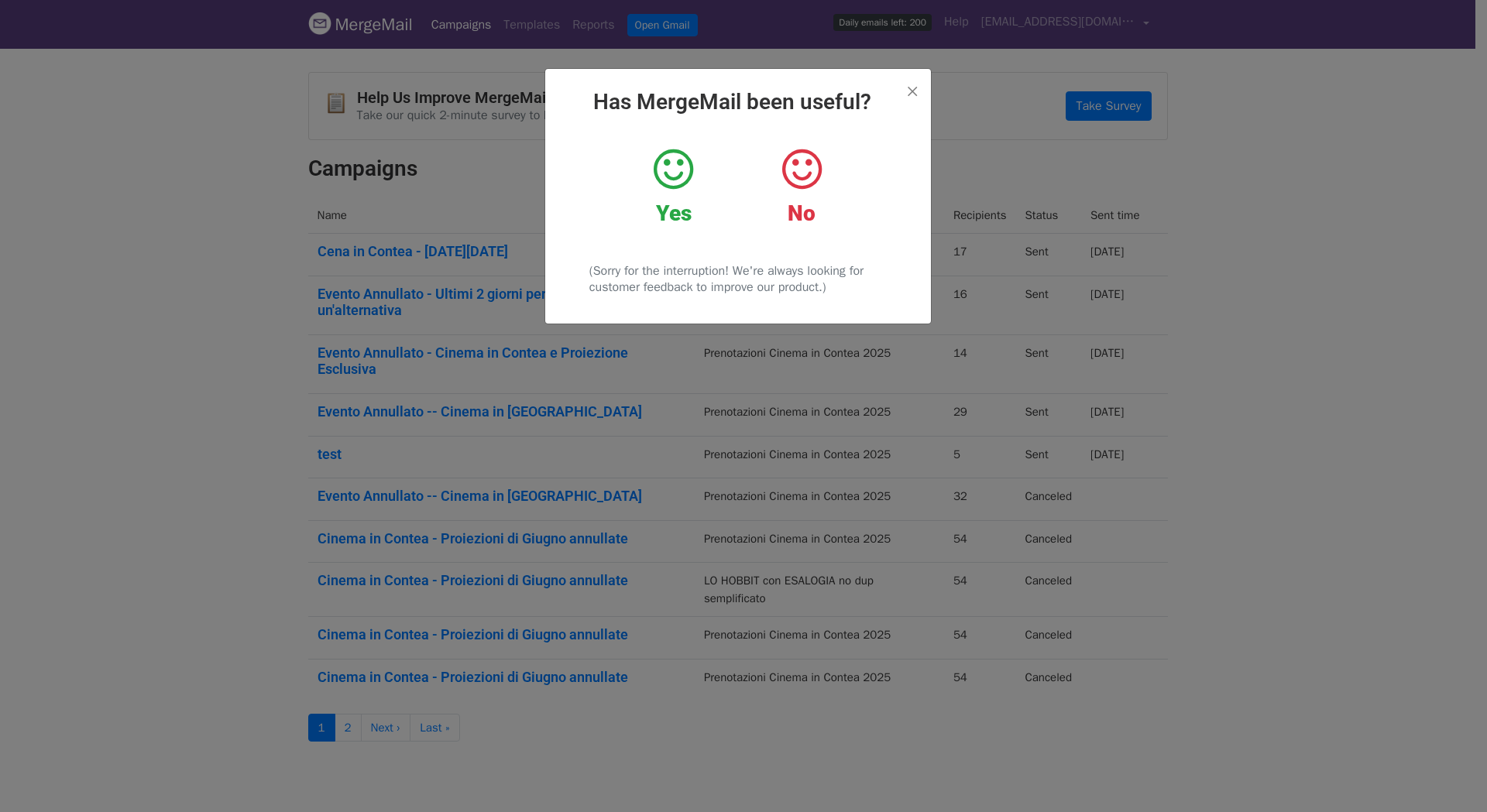 scroll, scrollTop: 0, scrollLeft: 0, axis: both 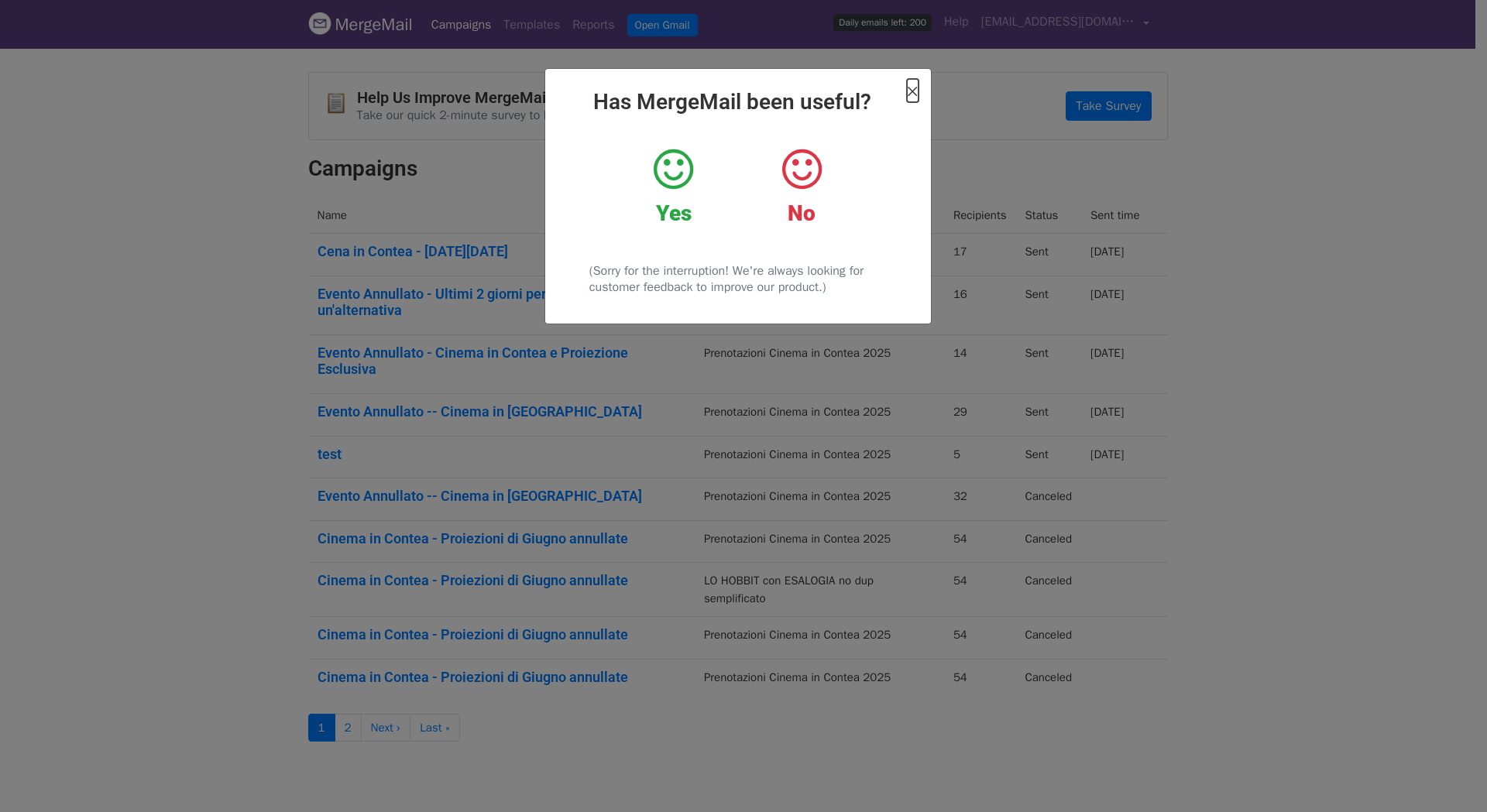 click on "×" at bounding box center (912, 91) 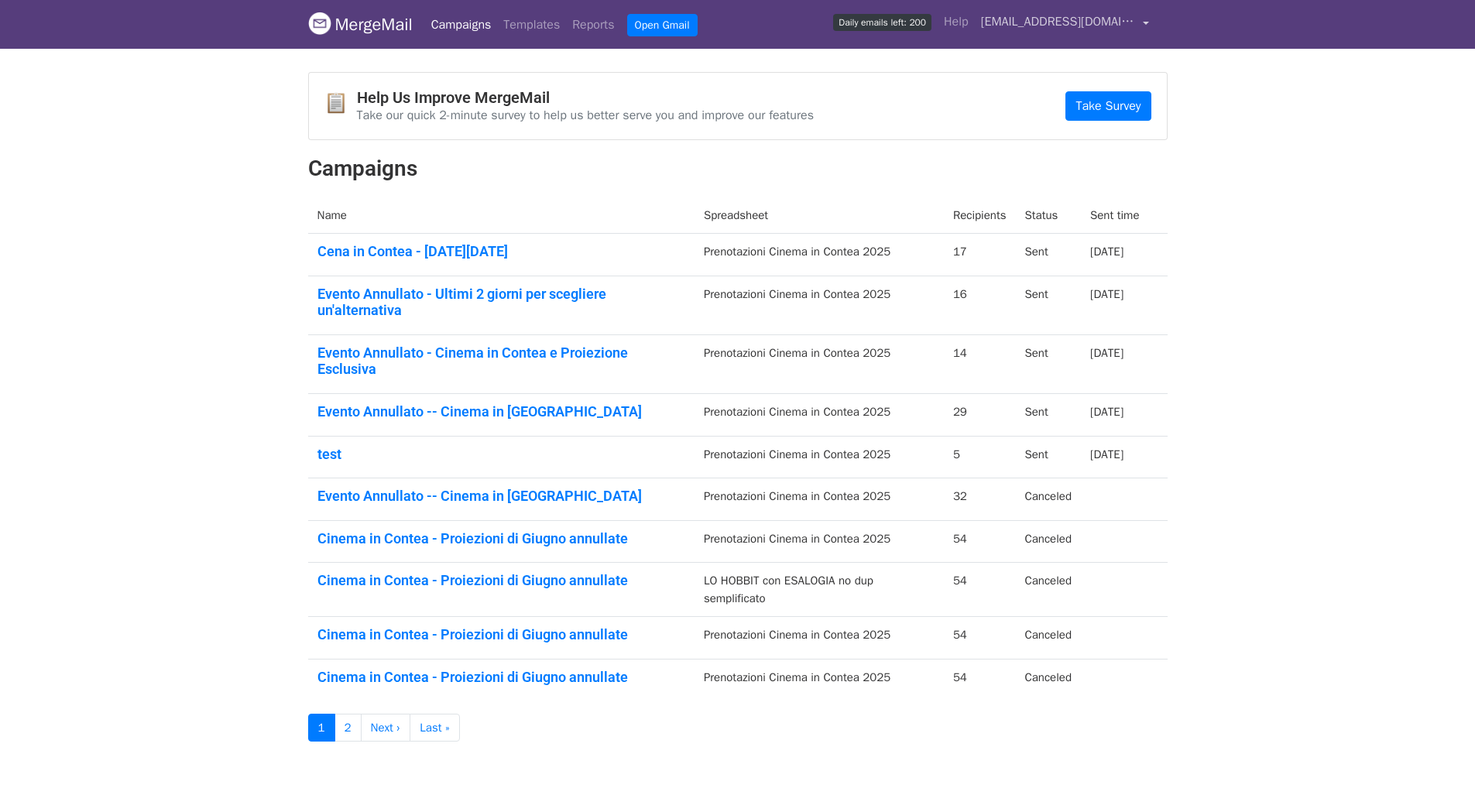 click on "[EMAIL_ADDRESS][DOMAIN_NAME]" at bounding box center (1065, 24) 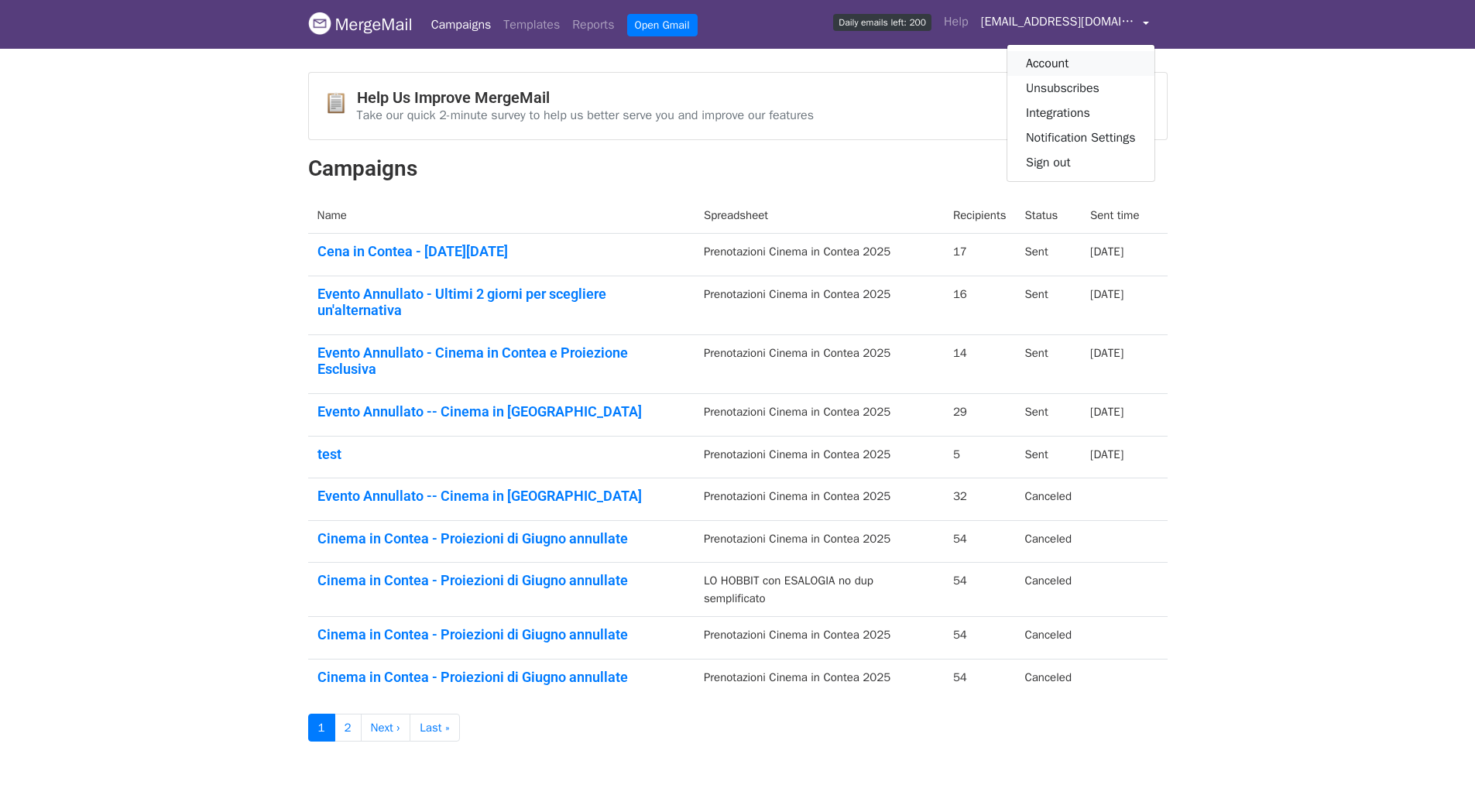 click on "Account" at bounding box center [1081, 63] 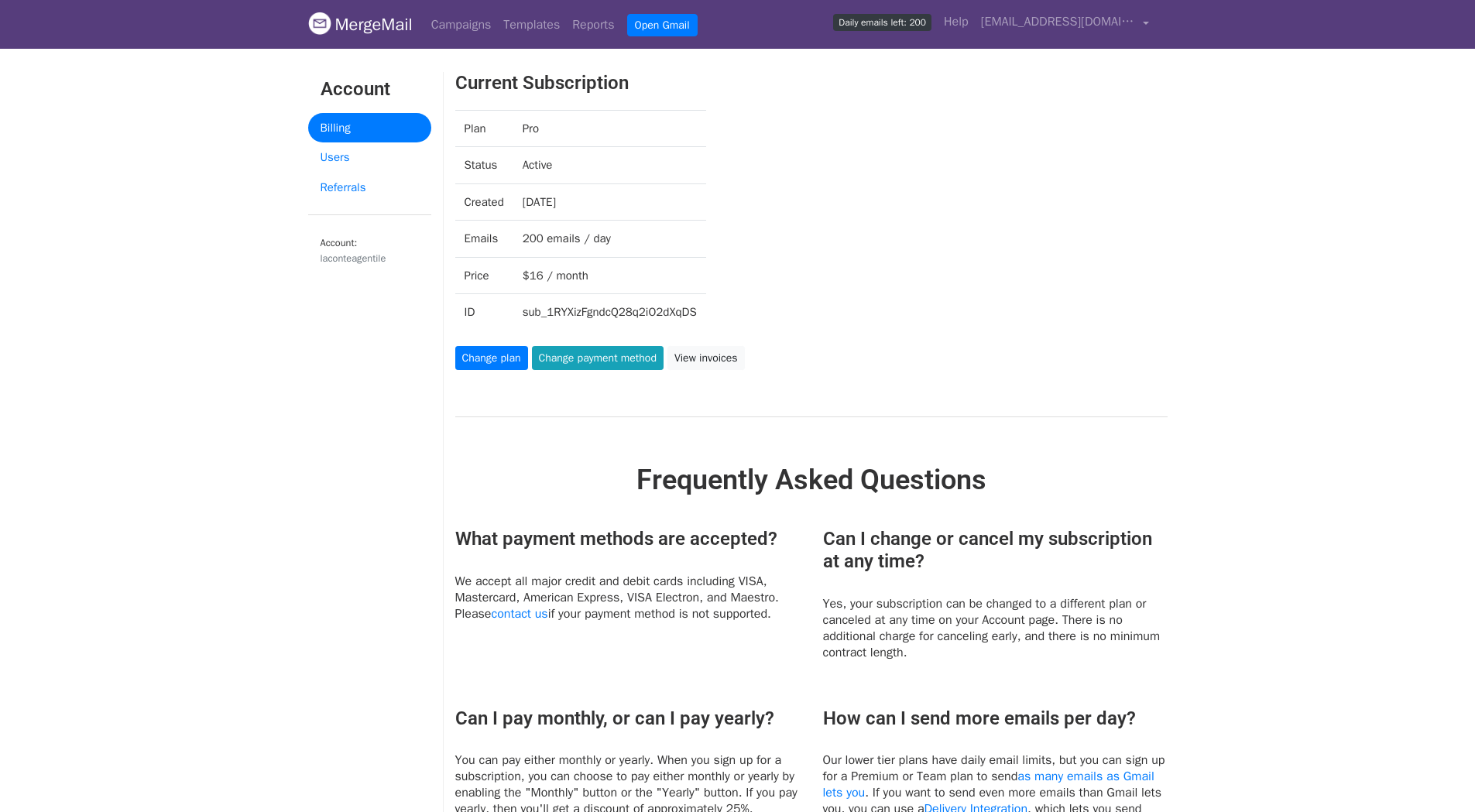 scroll, scrollTop: 0, scrollLeft: 0, axis: both 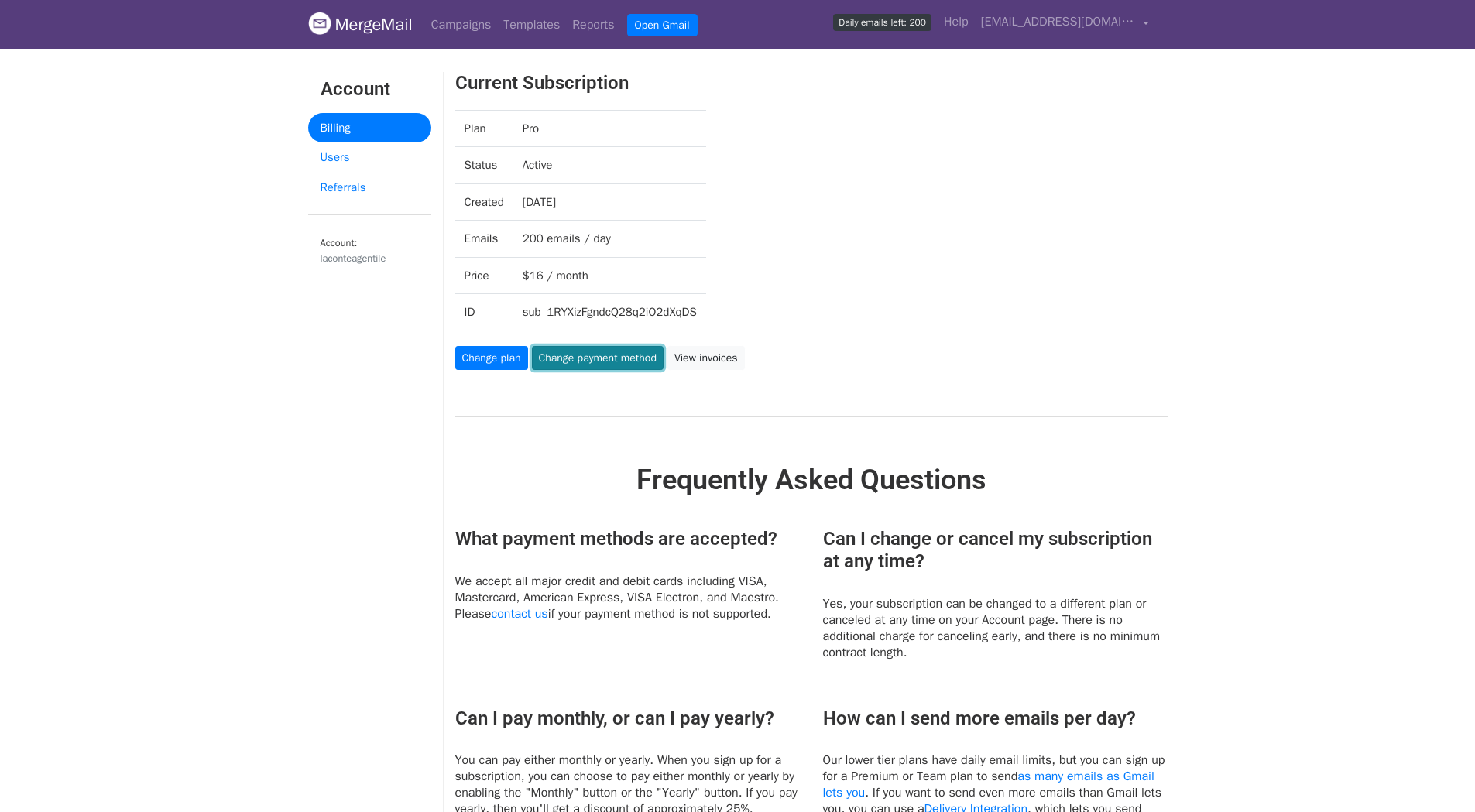click on "Change payment method" at bounding box center (598, 358) 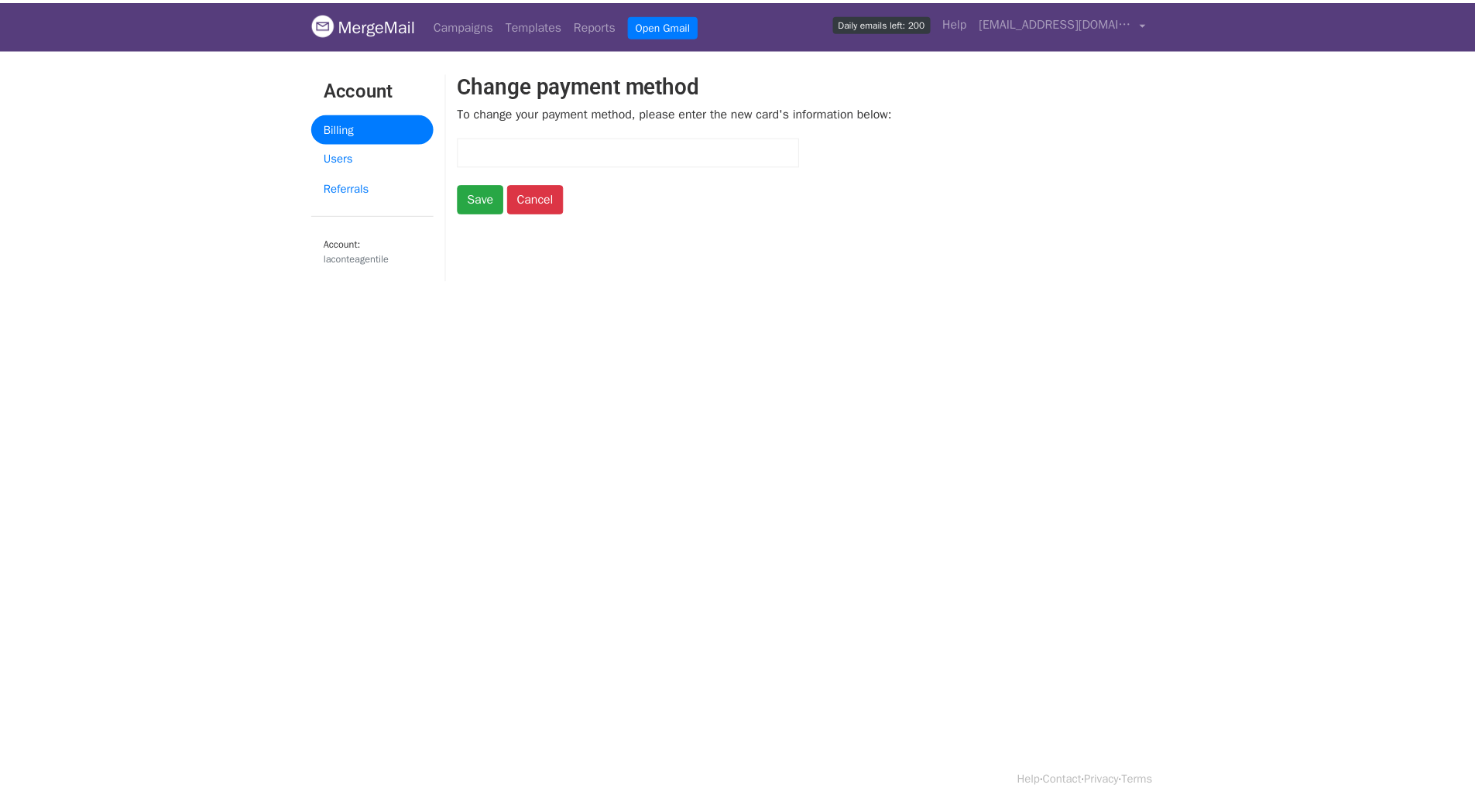 scroll, scrollTop: 0, scrollLeft: 0, axis: both 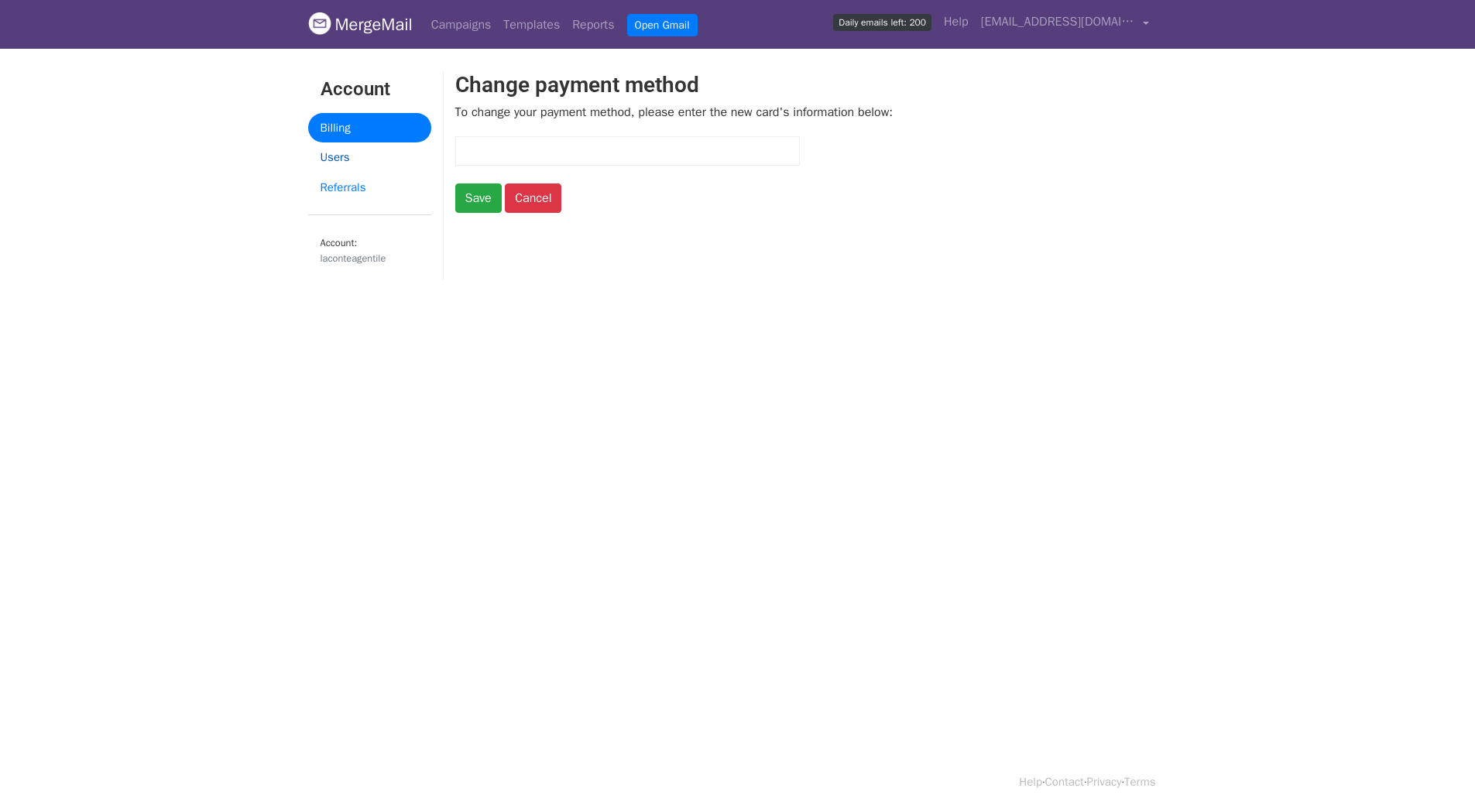 click on "Users" at bounding box center (369, 157) 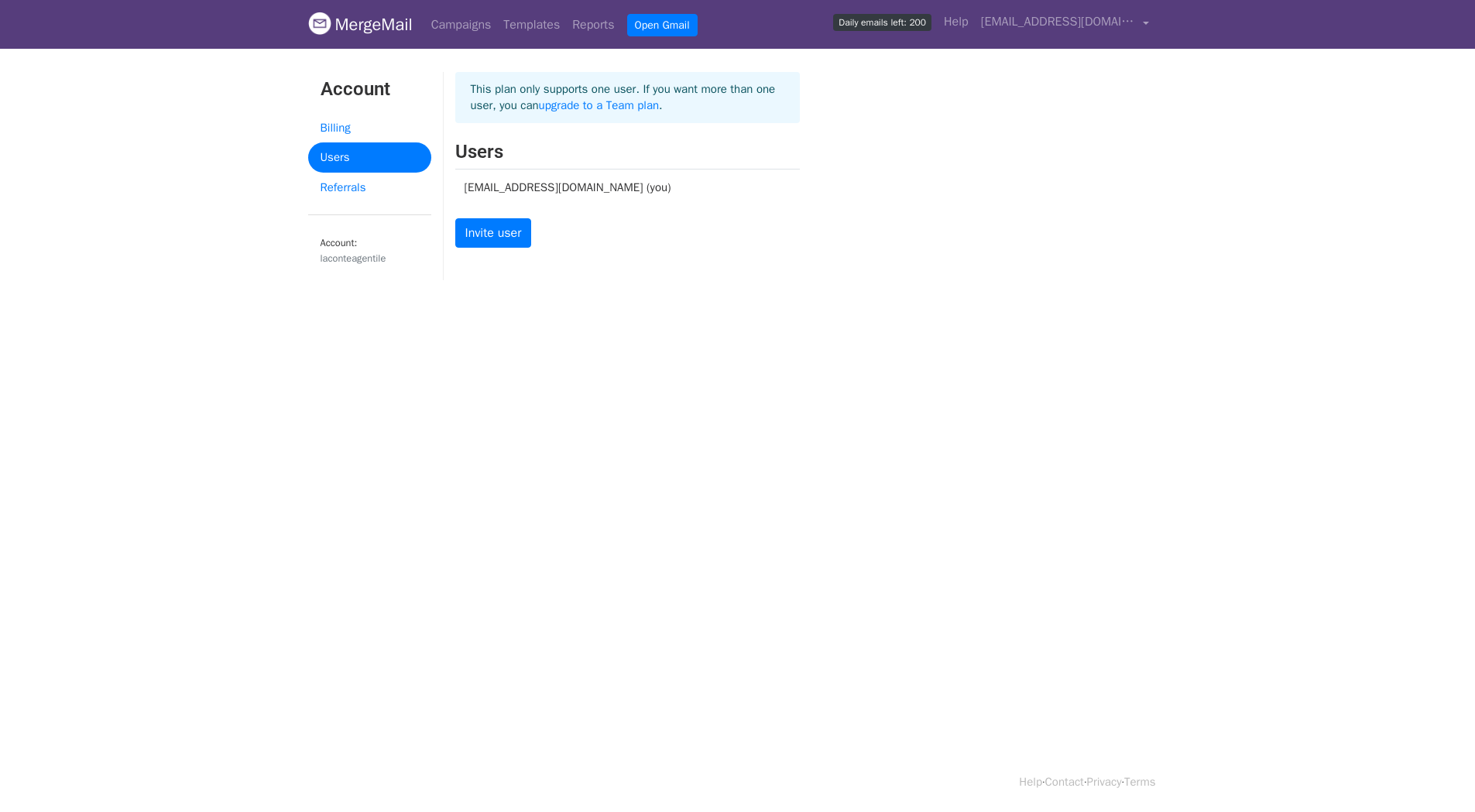 scroll, scrollTop: 0, scrollLeft: 0, axis: both 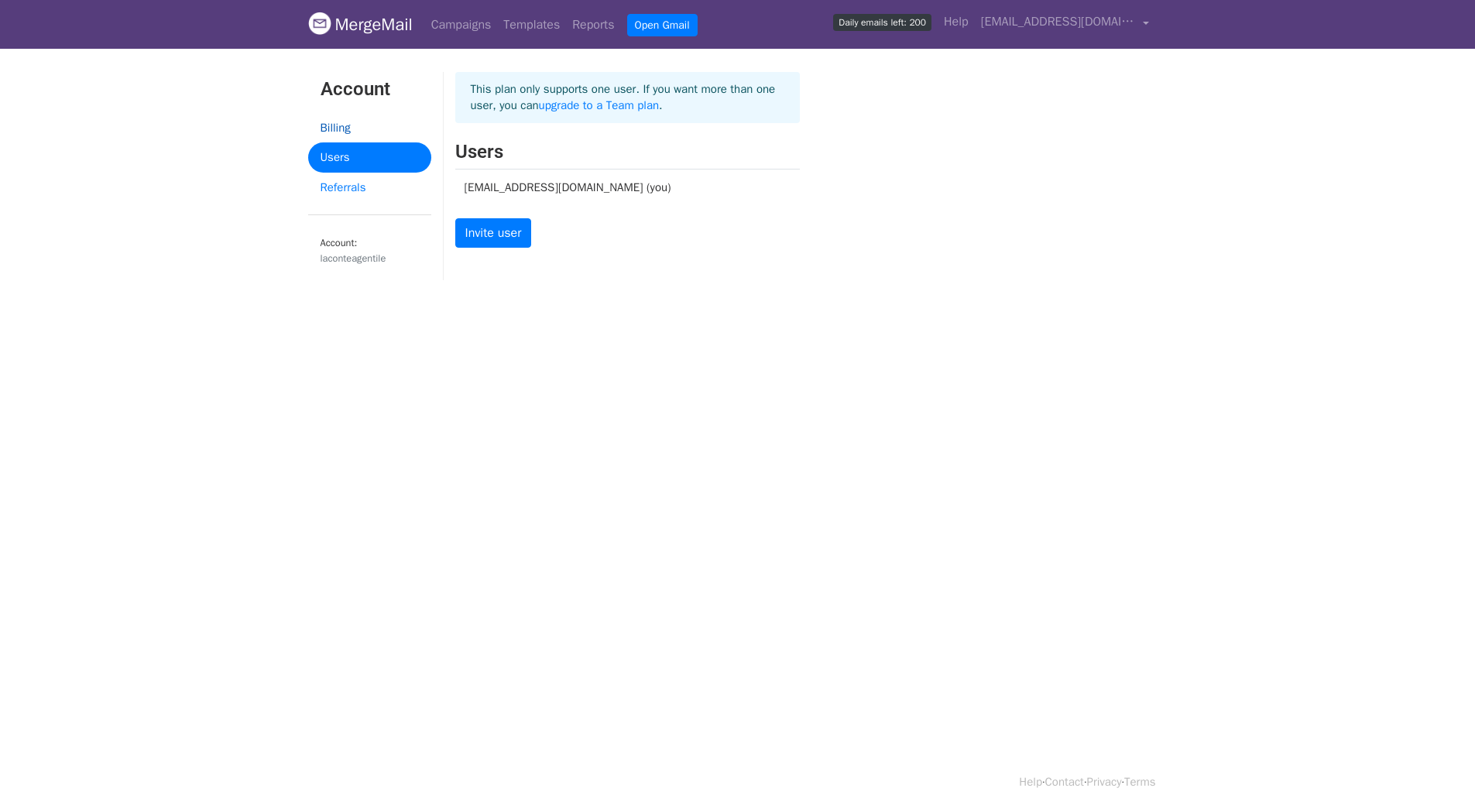 click on "Billing" at bounding box center (369, 128) 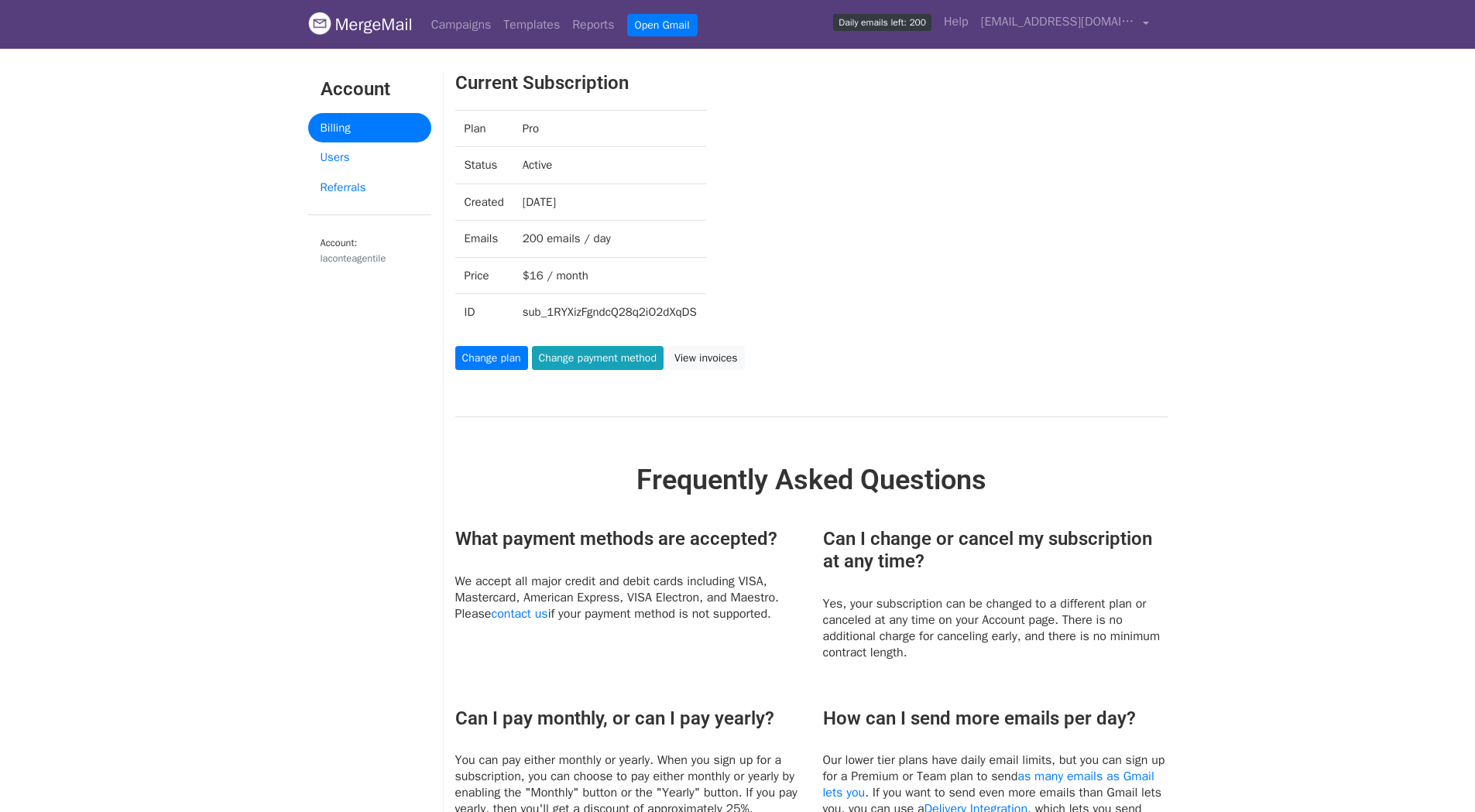 scroll, scrollTop: 0, scrollLeft: 0, axis: both 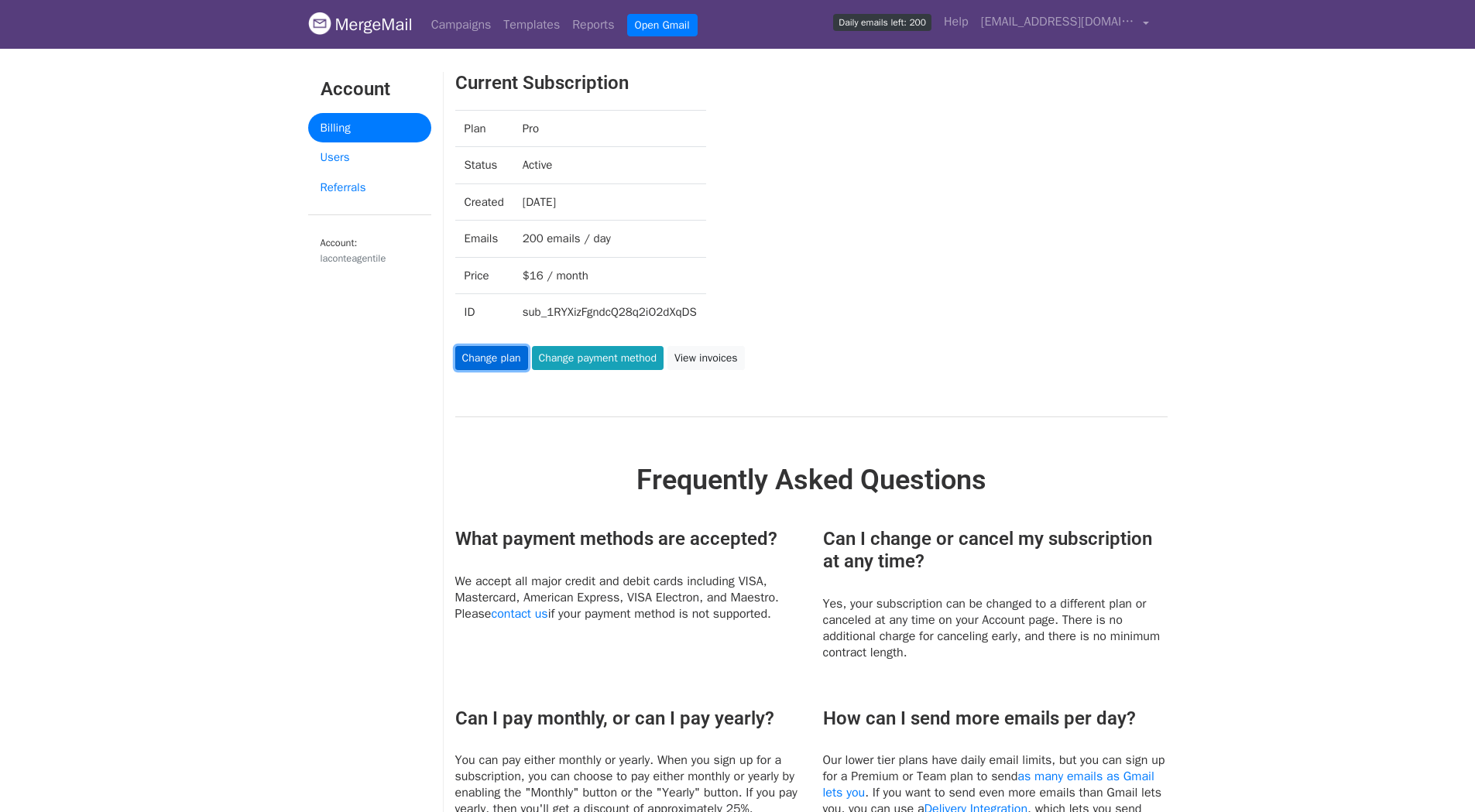 click on "Change plan" at bounding box center [492, 358] 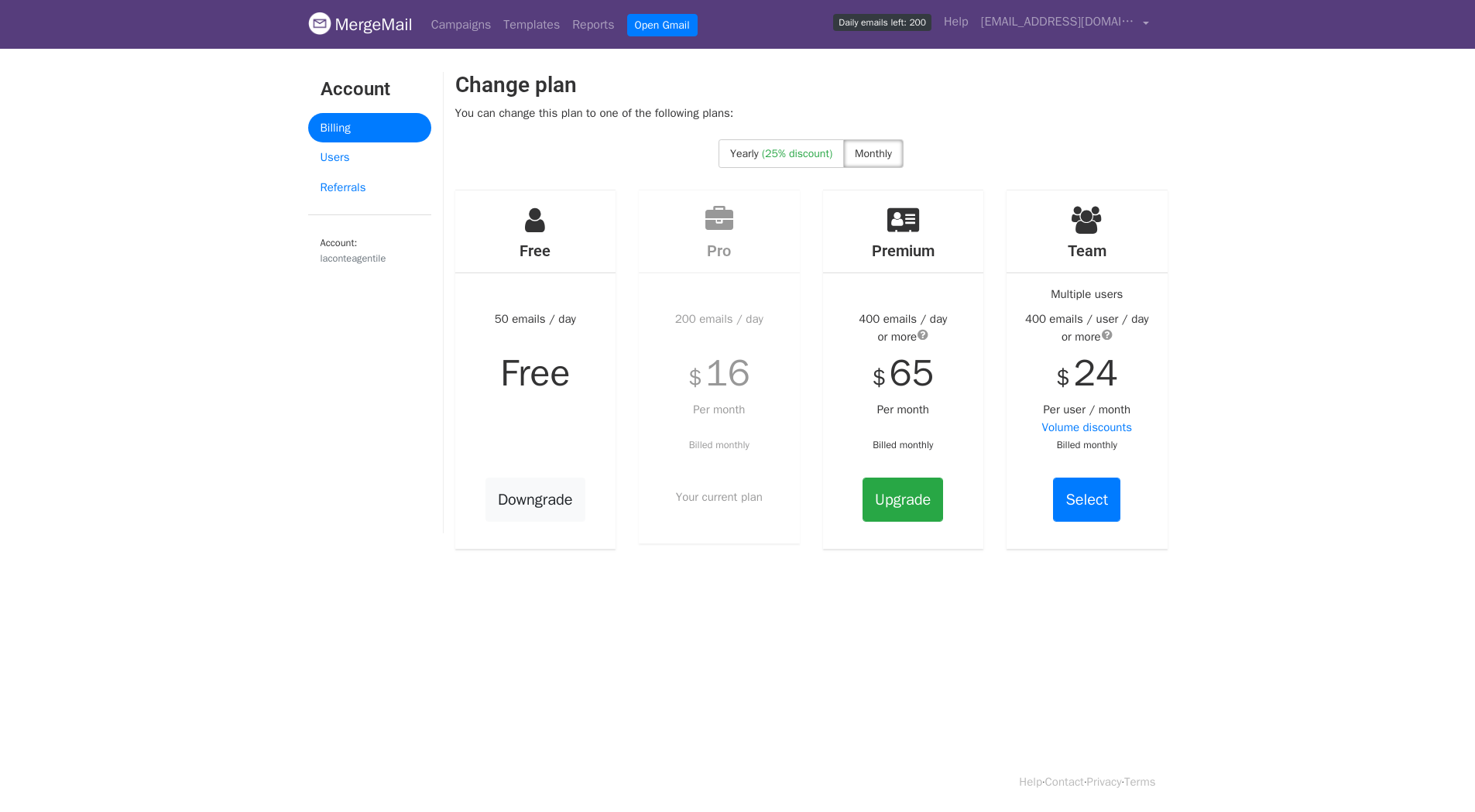 scroll, scrollTop: 0, scrollLeft: 0, axis: both 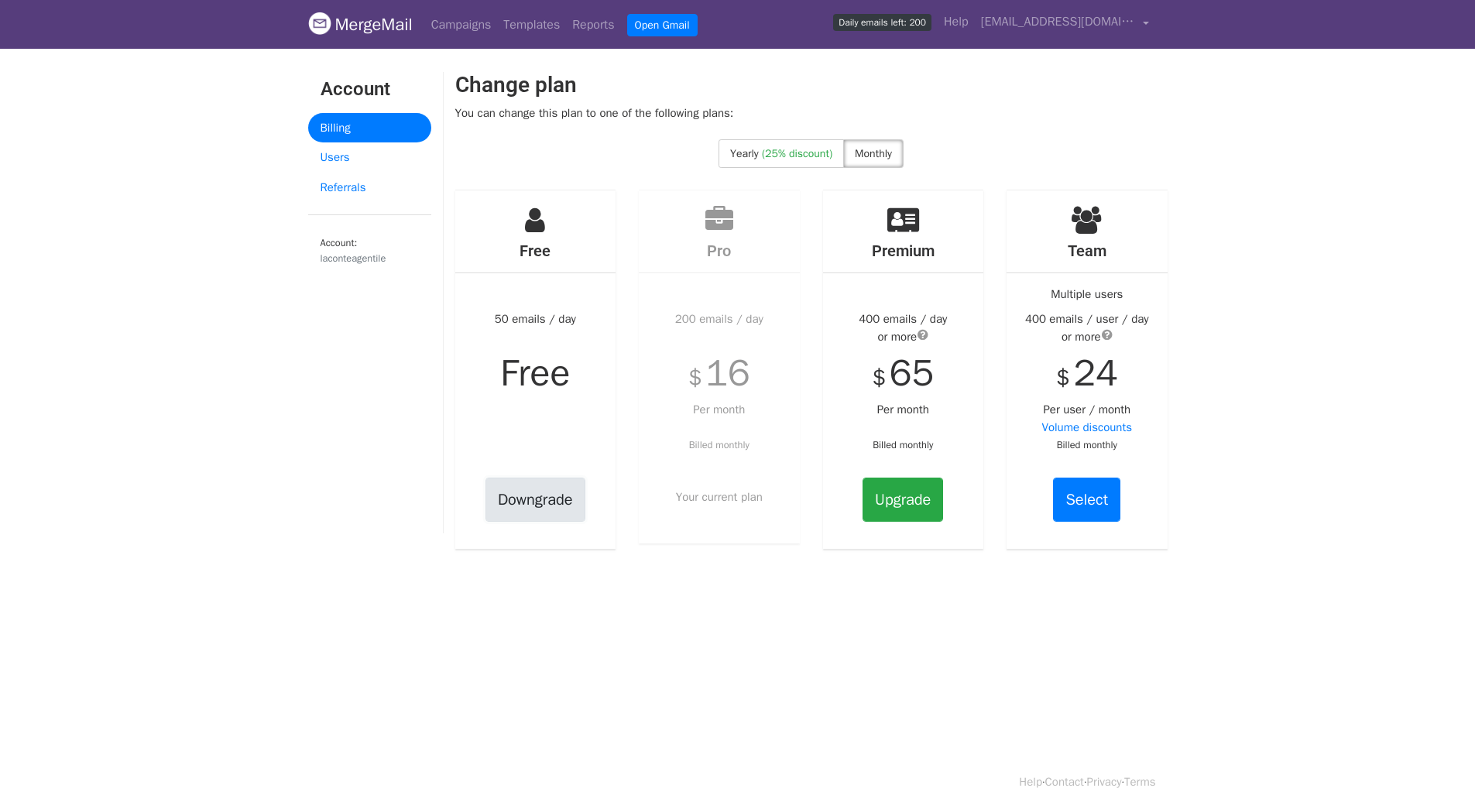 click on "Downgrade" at bounding box center [535, 499] 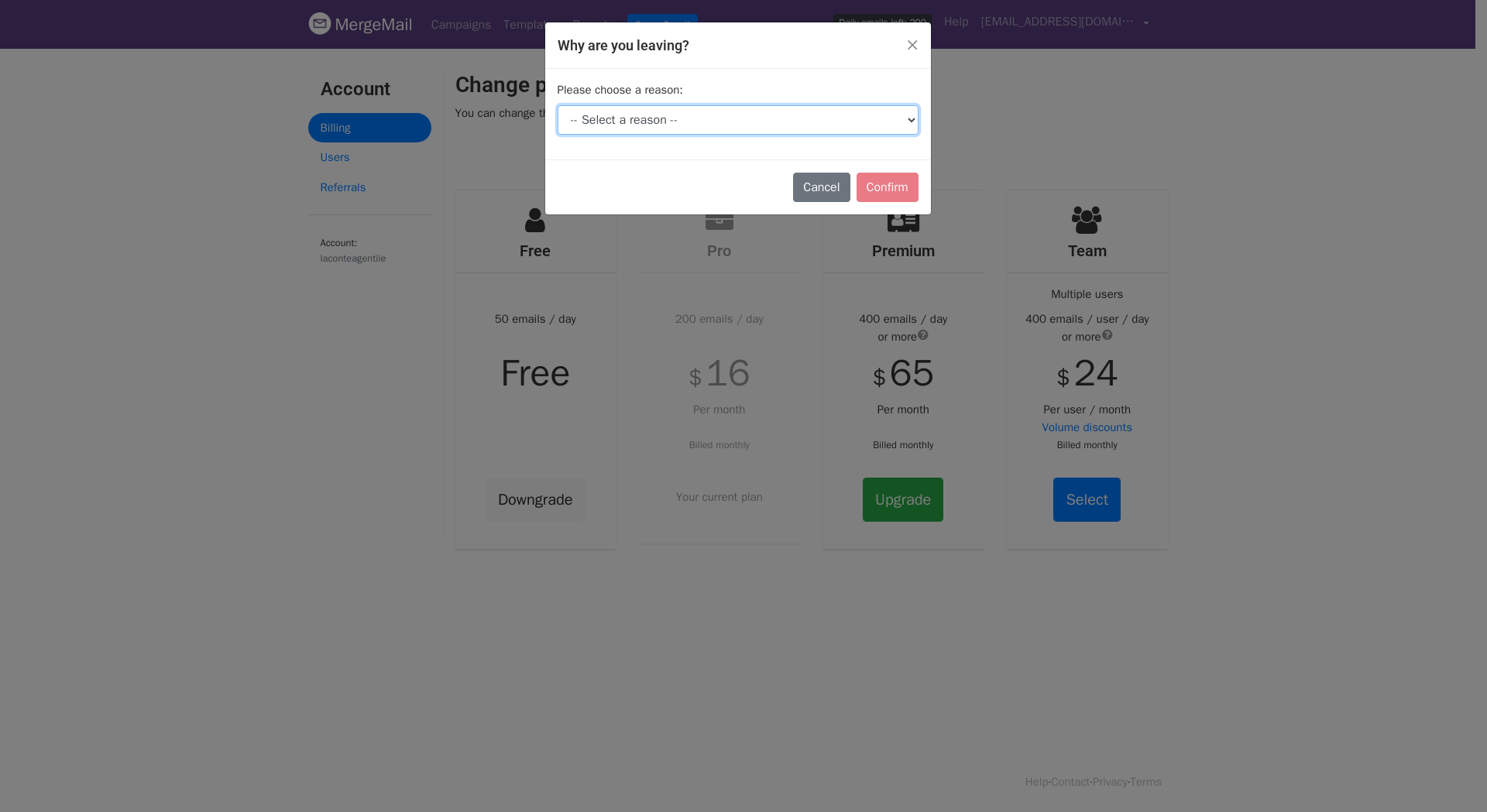 drag, startPoint x: 840, startPoint y: 120, endPoint x: 827, endPoint y: 122, distance: 13.152946 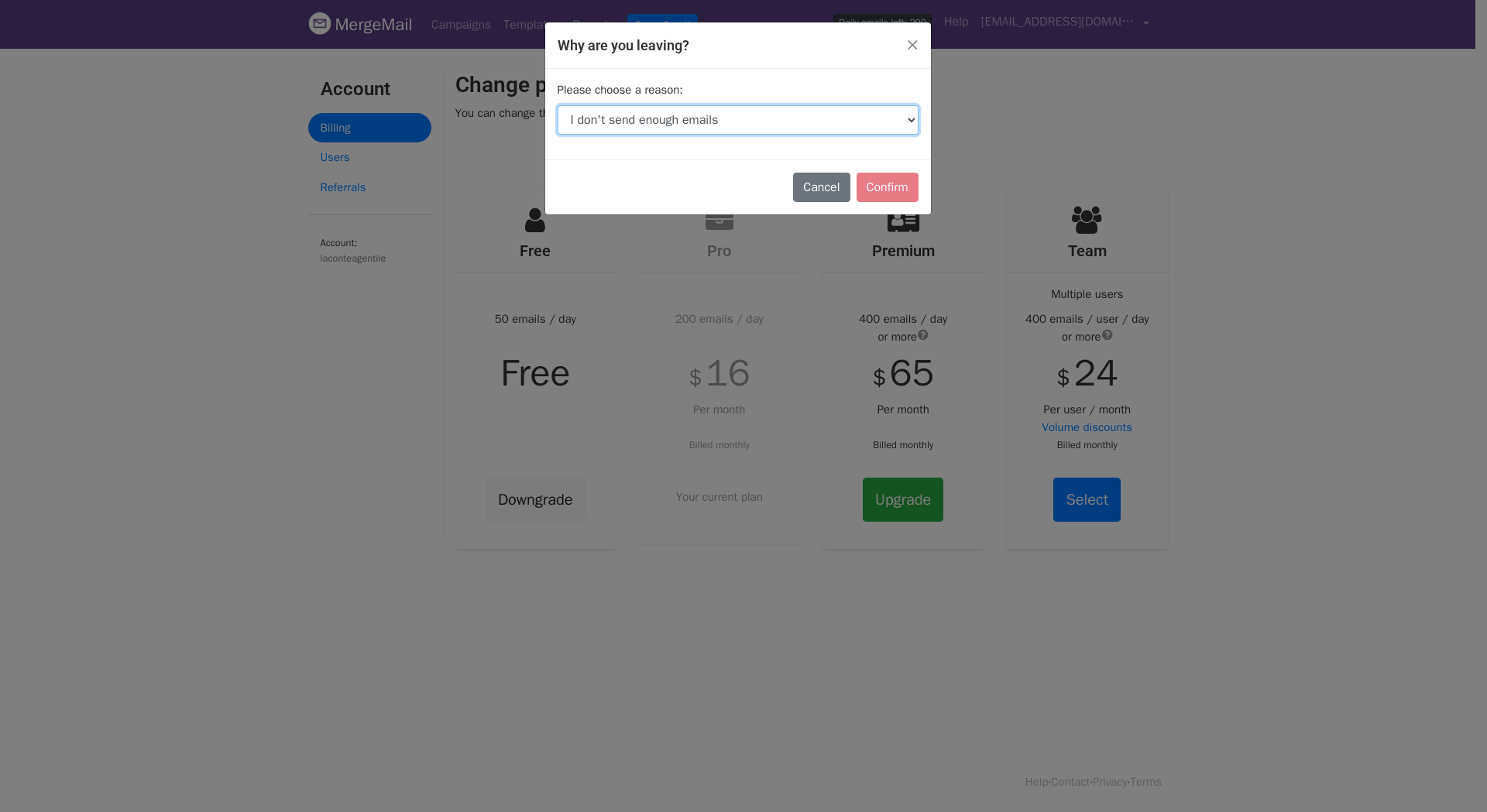 click on "-- Select a reason --
I don't send enough emails
It's too expensive
I had a technical issue
I'm switching tools
I'm just taking a break
Other" at bounding box center [738, 120] 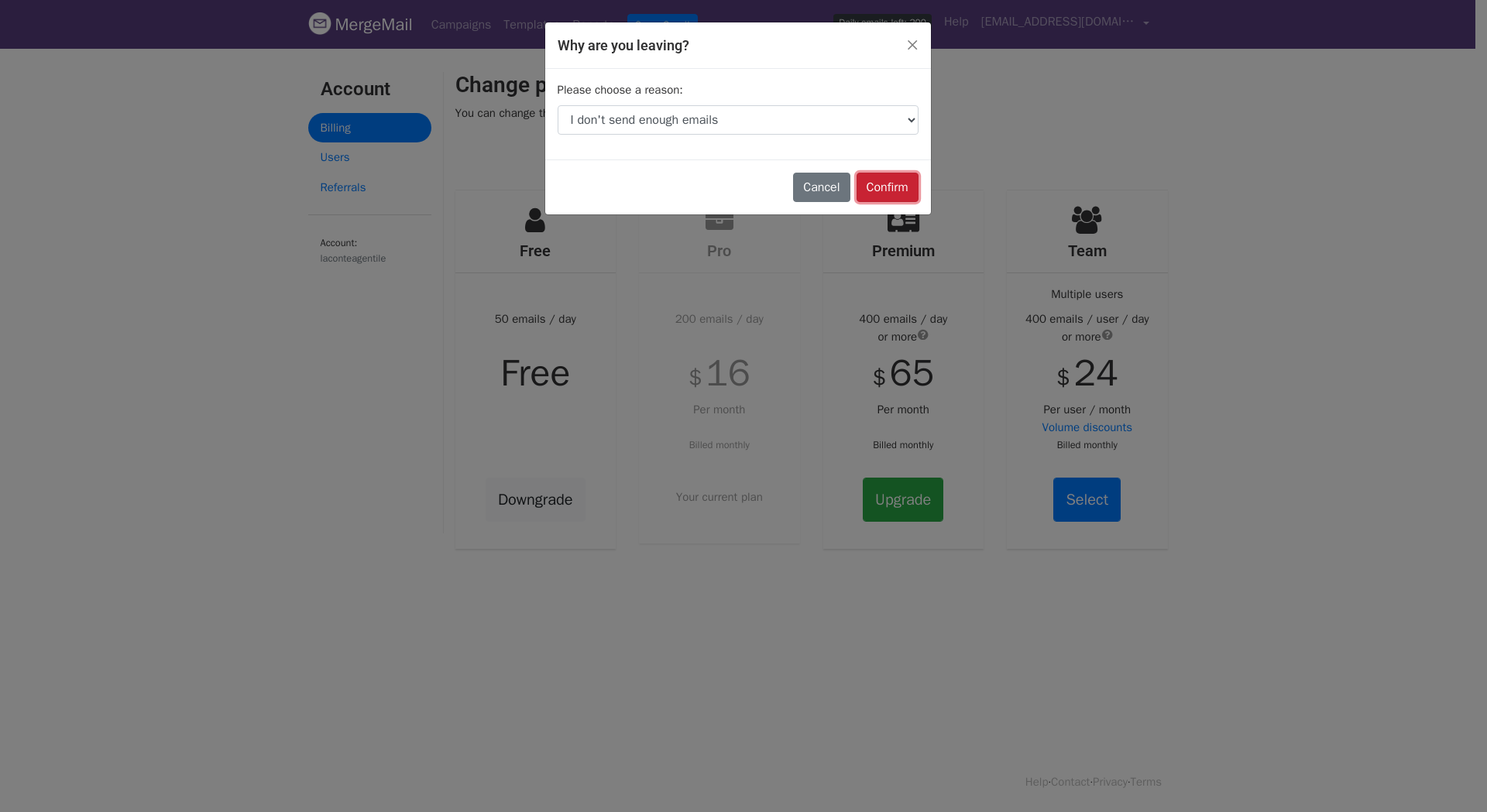 click on "Confirm" at bounding box center [888, 187] 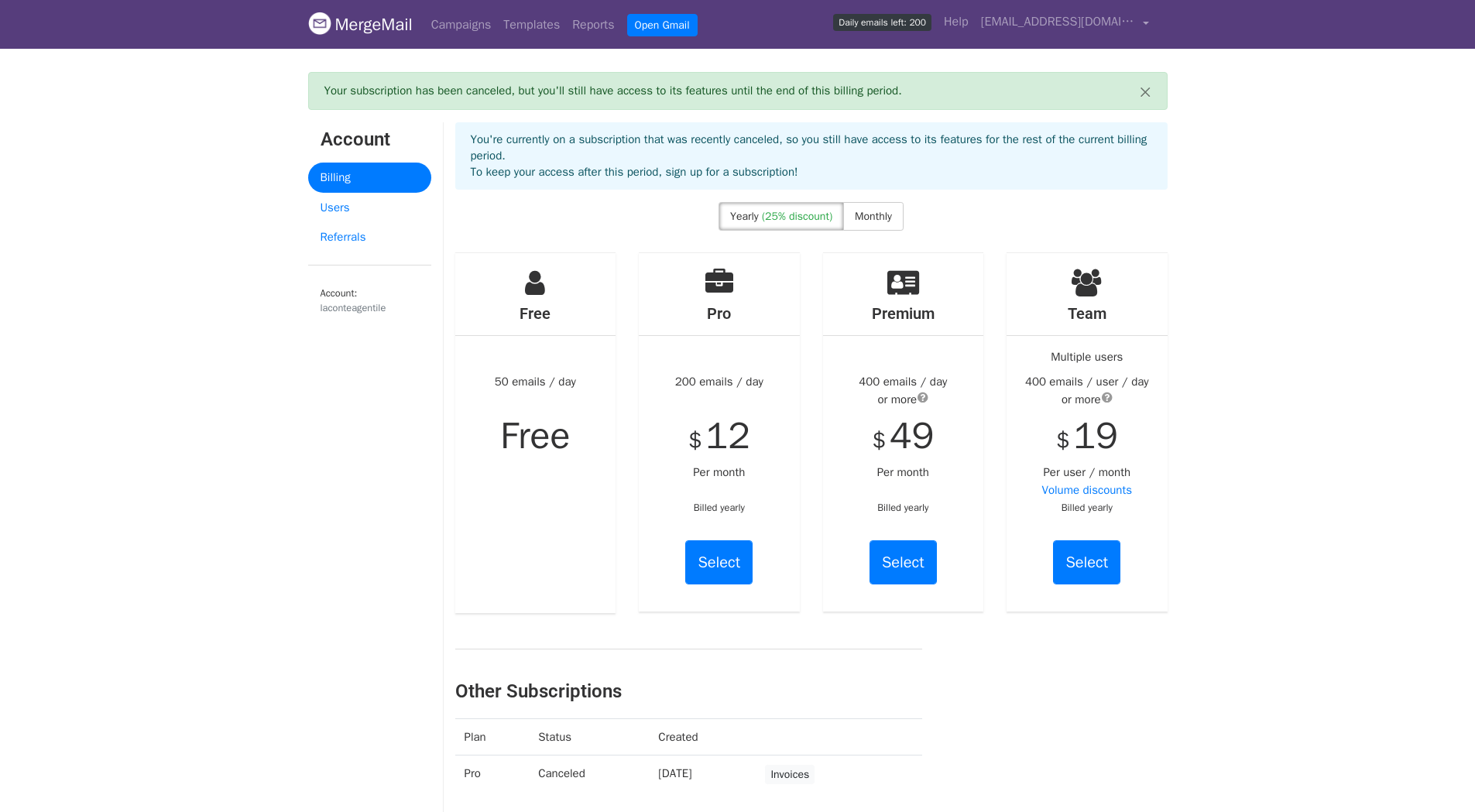scroll, scrollTop: 0, scrollLeft: 0, axis: both 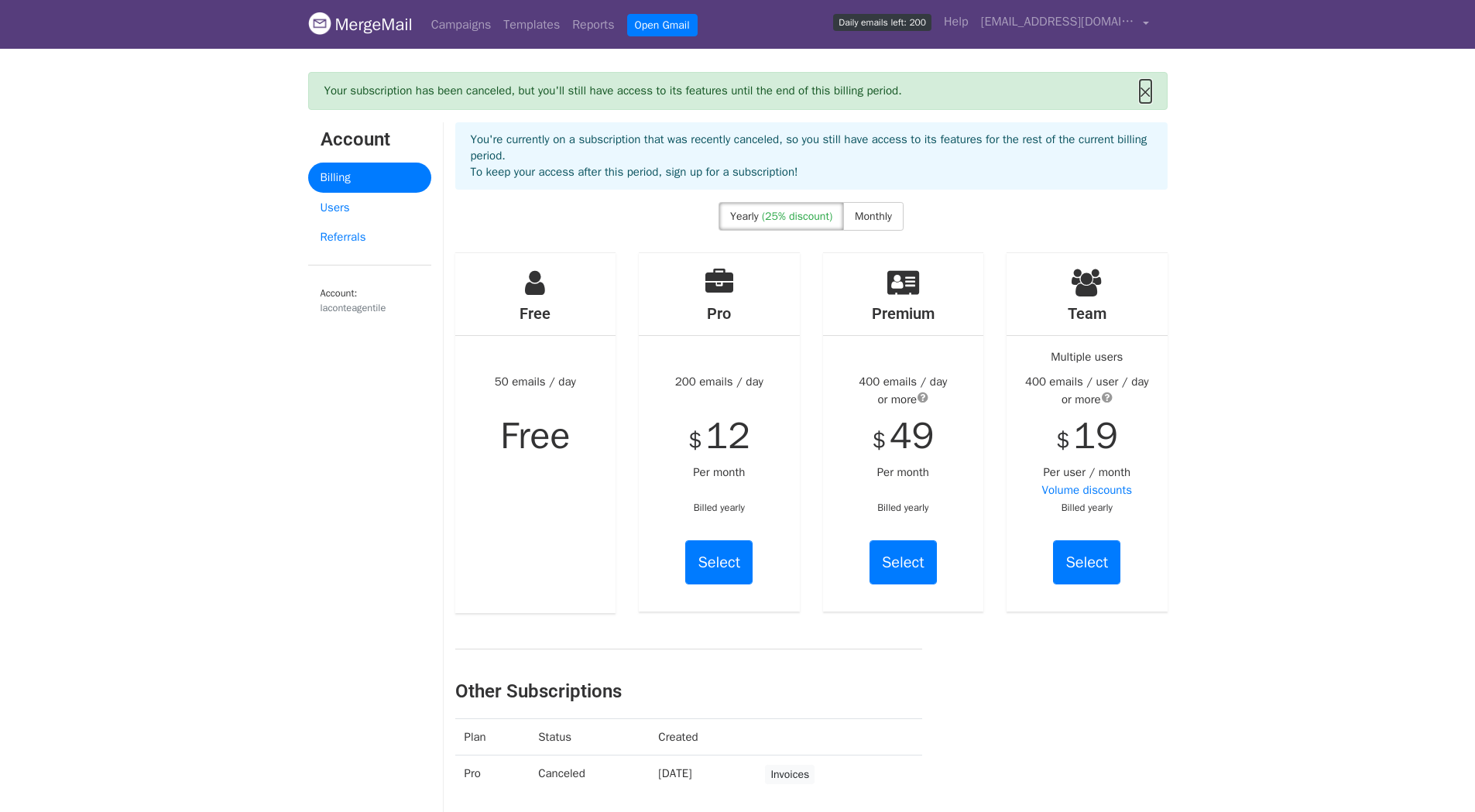 click on "×" at bounding box center (1145, 91) 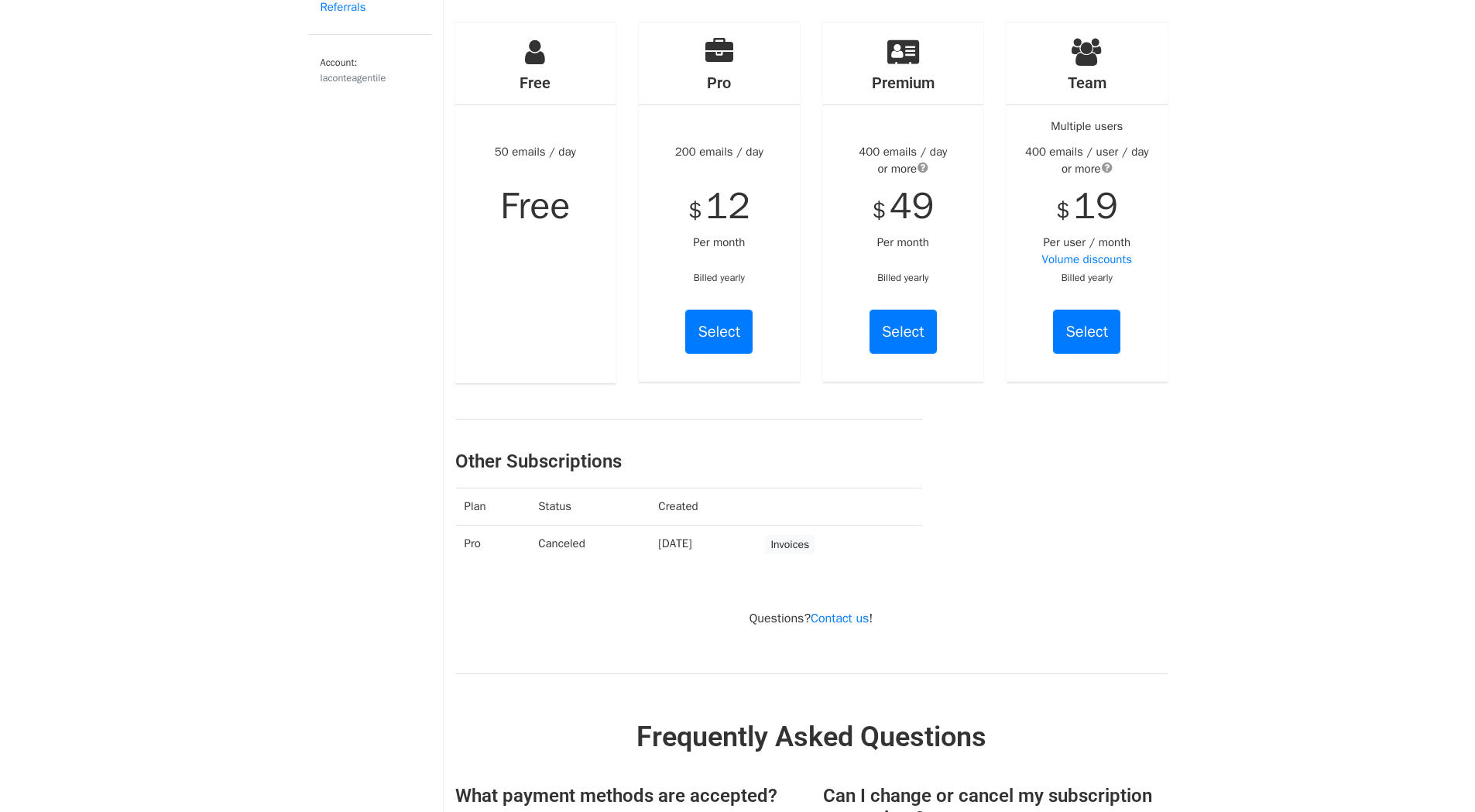 drag, startPoint x: 1223, startPoint y: 192, endPoint x: 1241, endPoint y: 252, distance: 62.641839 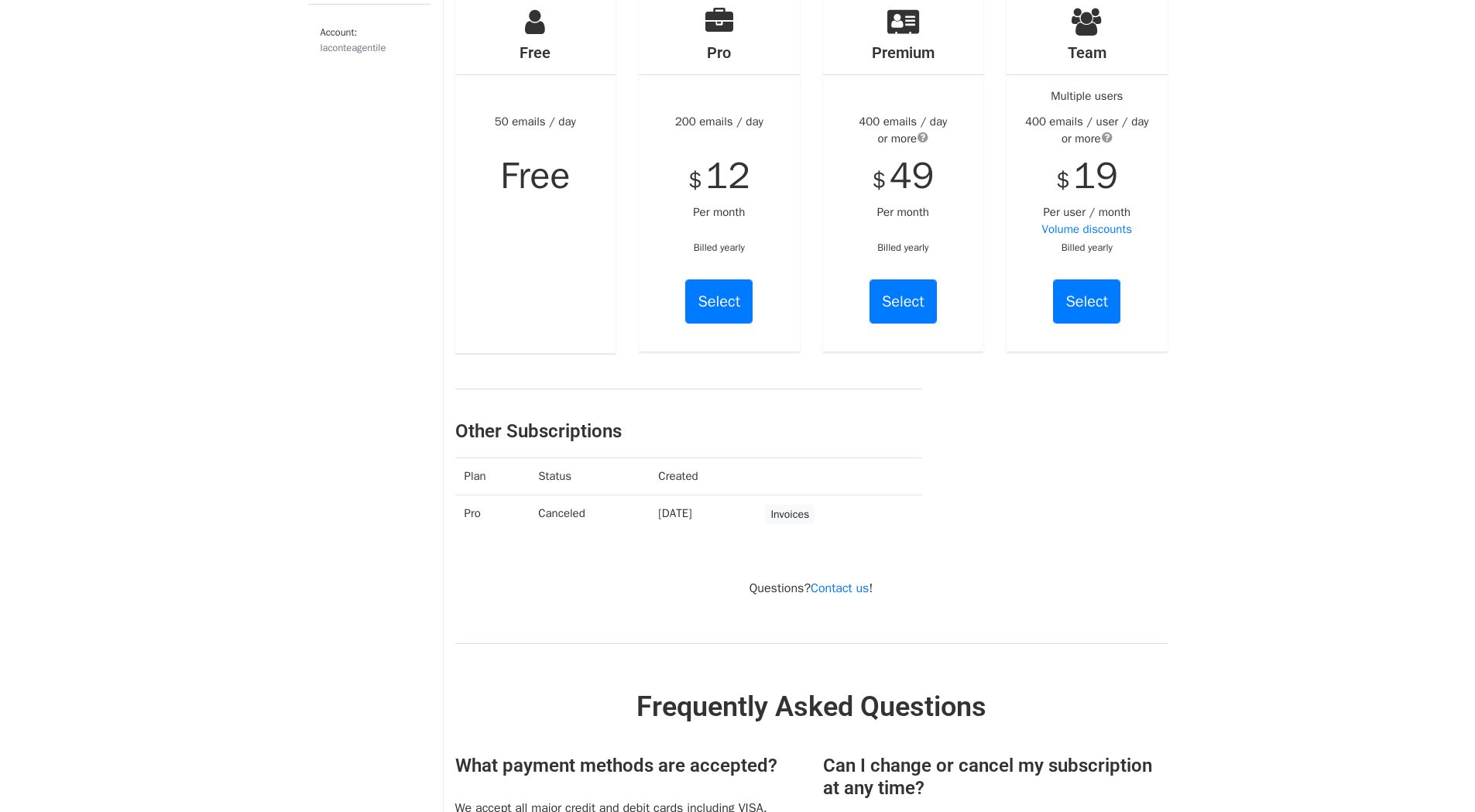 scroll, scrollTop: 272, scrollLeft: 0, axis: vertical 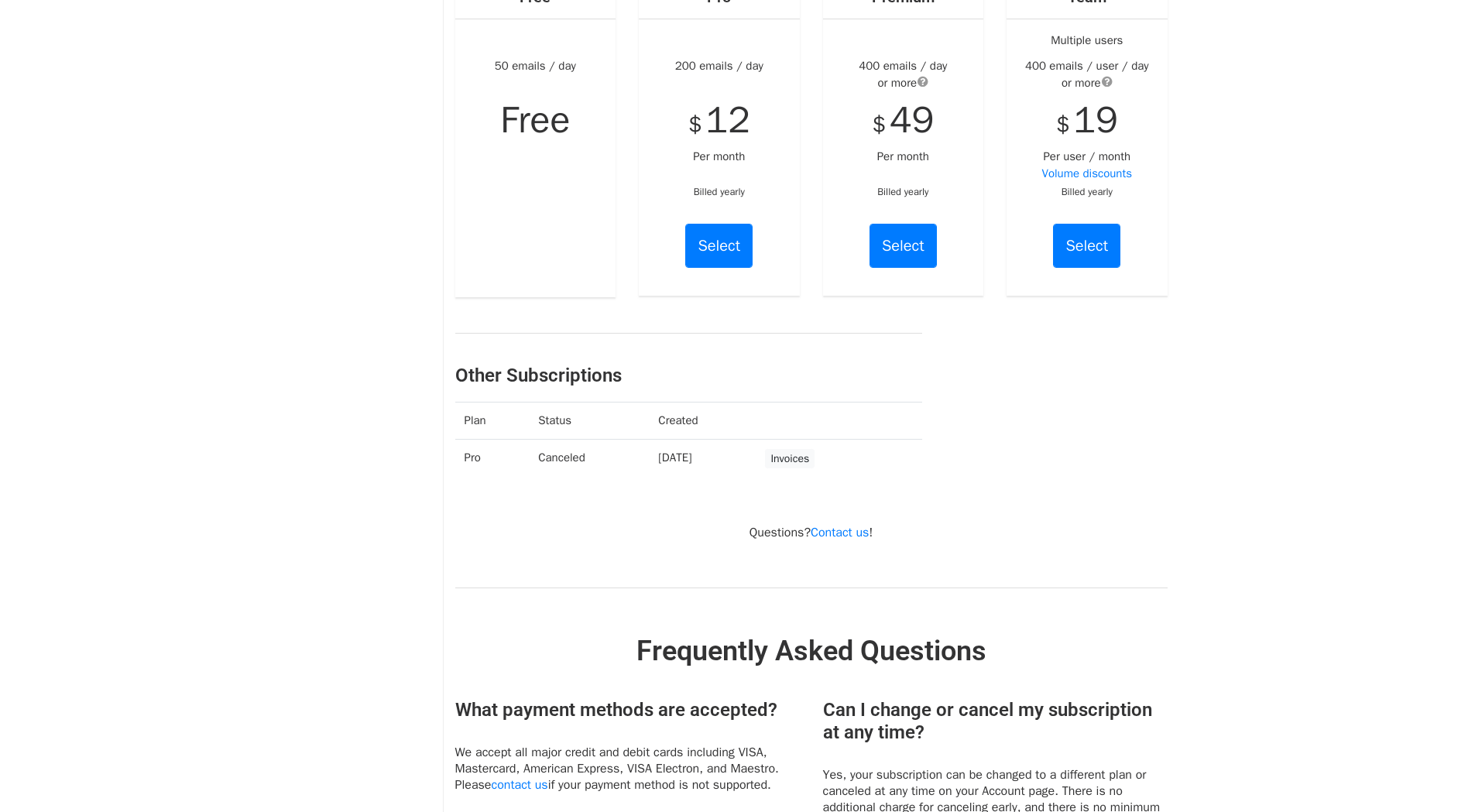 drag, startPoint x: 1224, startPoint y: 324, endPoint x: 1233, endPoint y: 340, distance: 18.35756 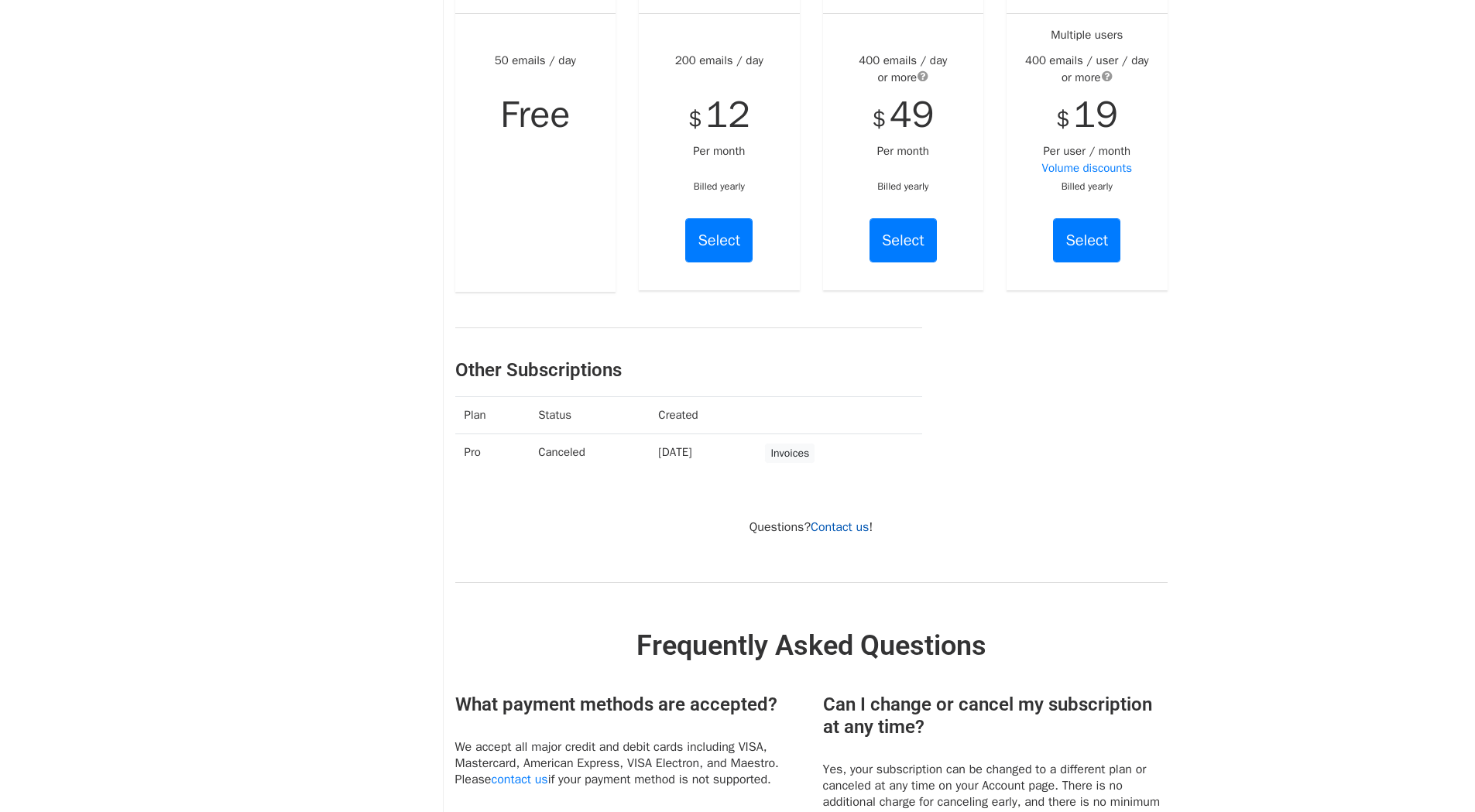 click on "Contact us" at bounding box center (839, 527) 